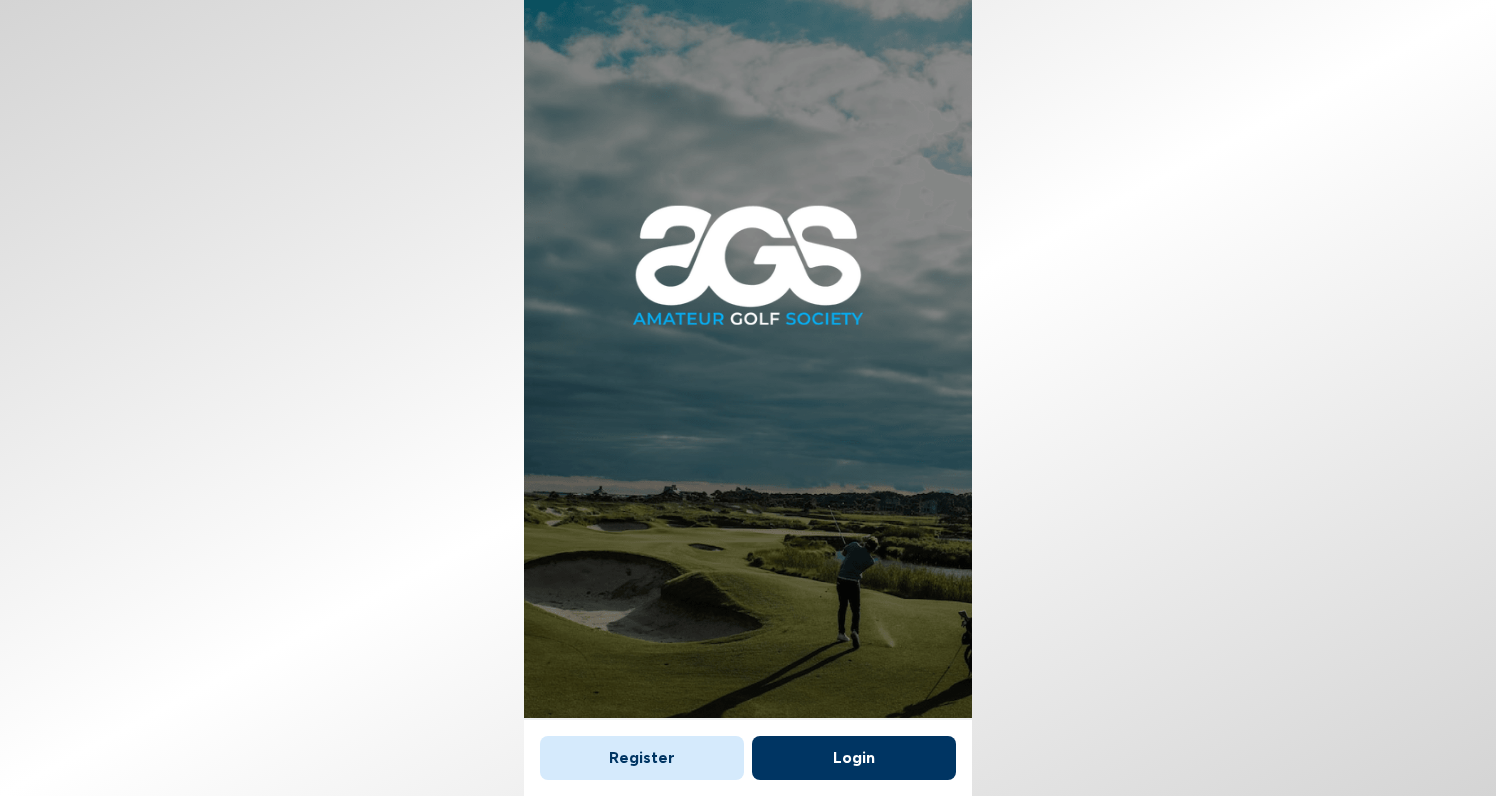 scroll, scrollTop: 0, scrollLeft: 0, axis: both 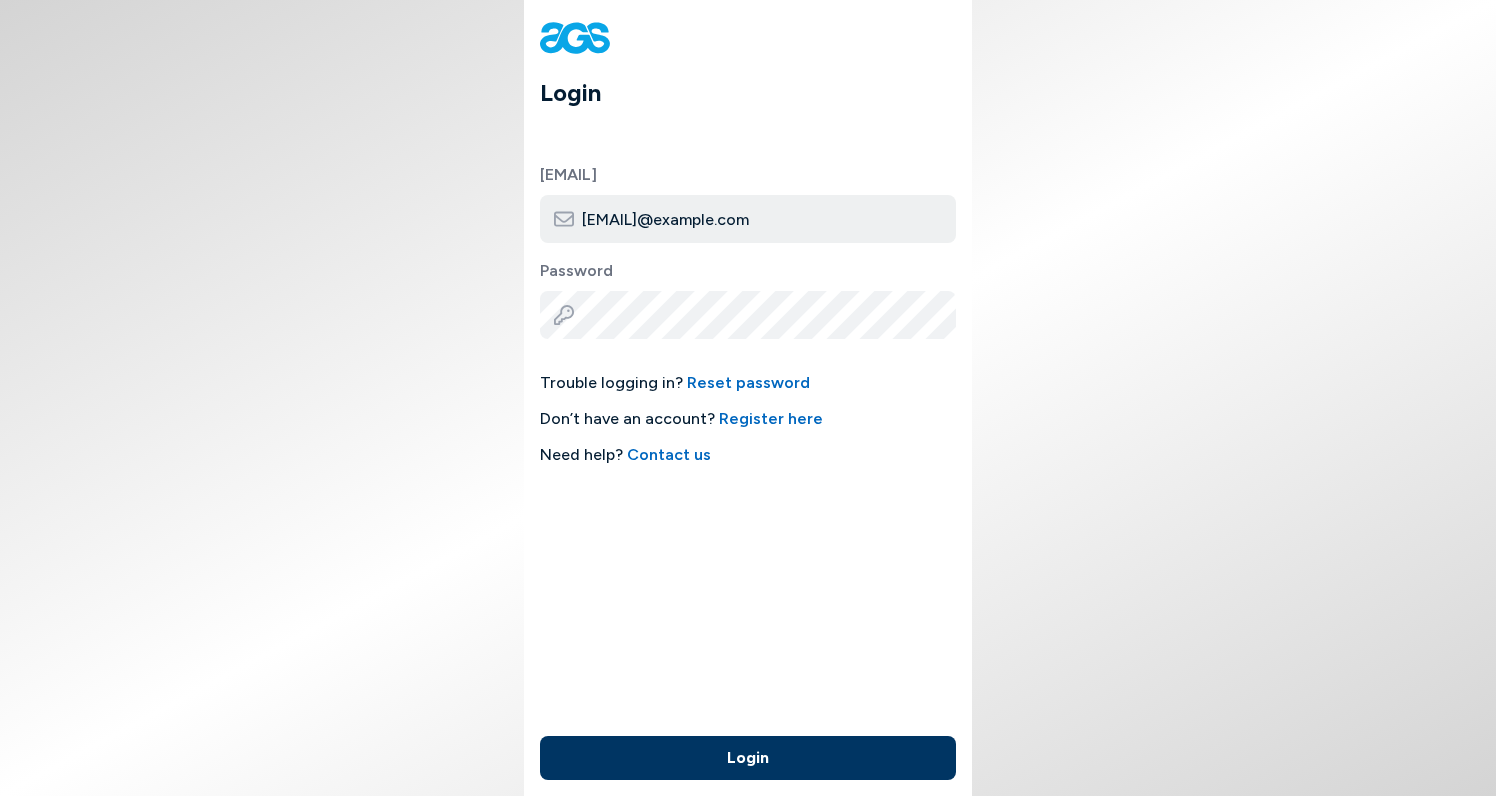click on "Login" at bounding box center [748, 758] 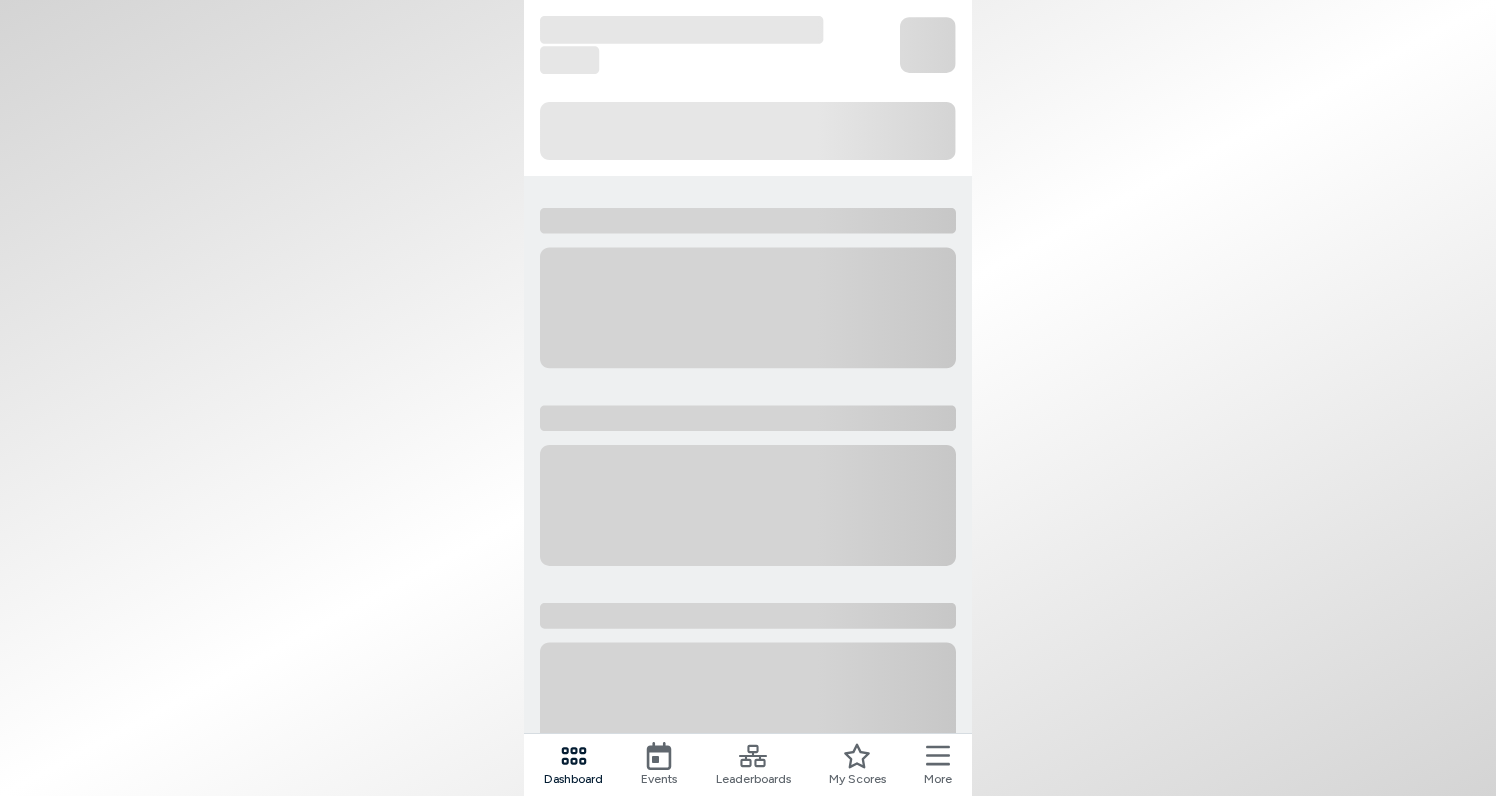click at bounding box center (748, 45) 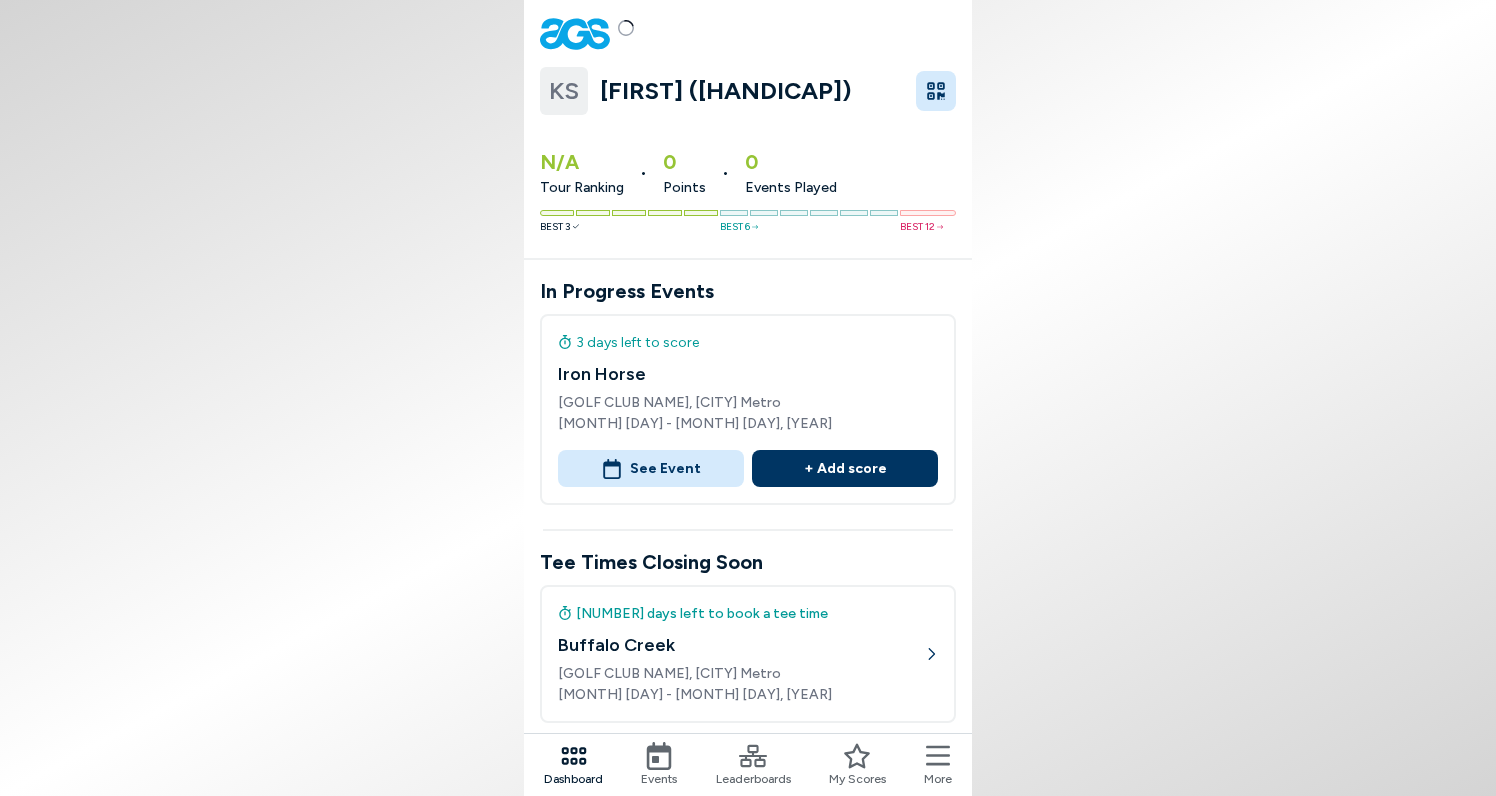 click at bounding box center (748, 45) 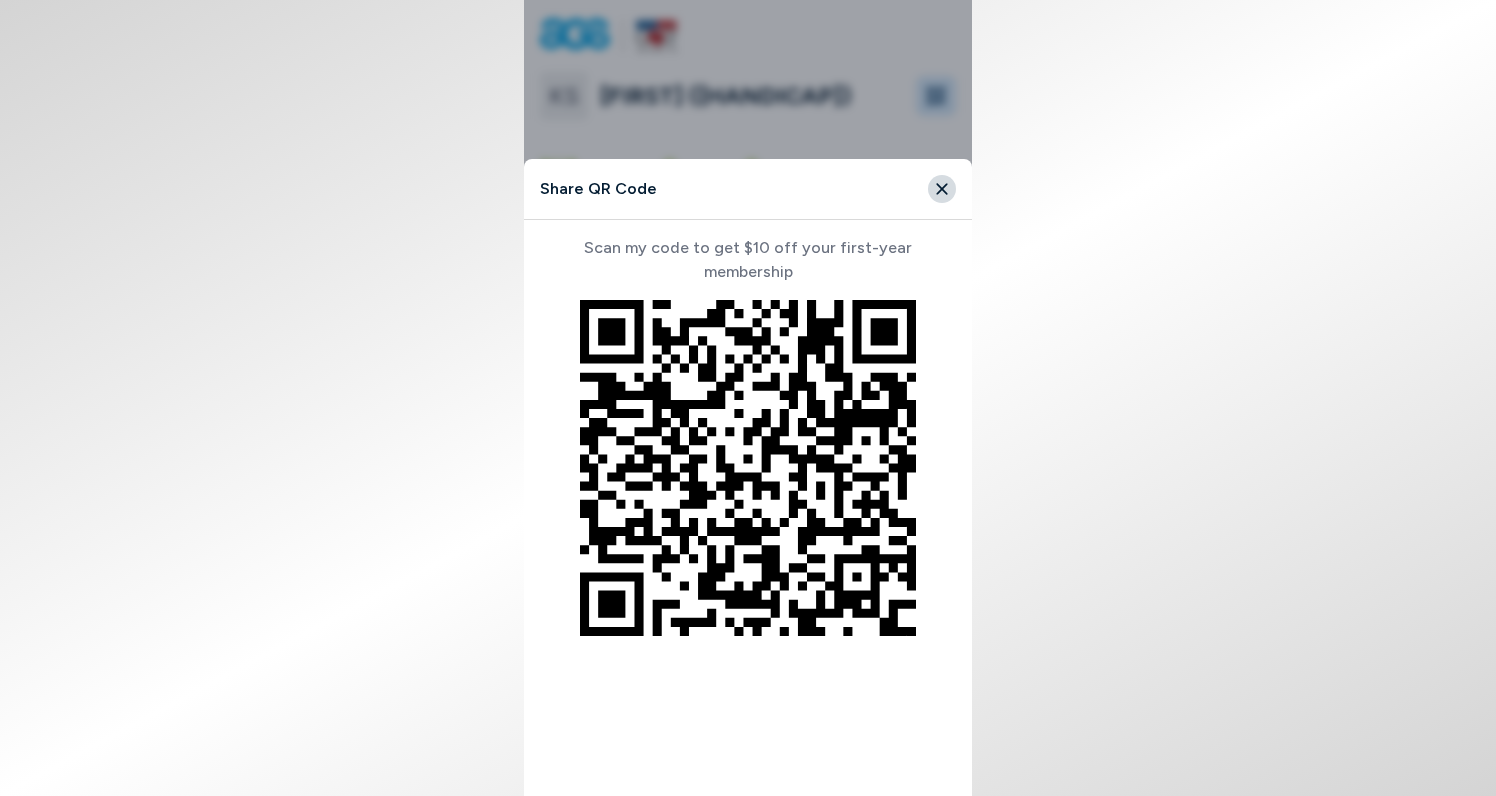 click at bounding box center (941, 189) 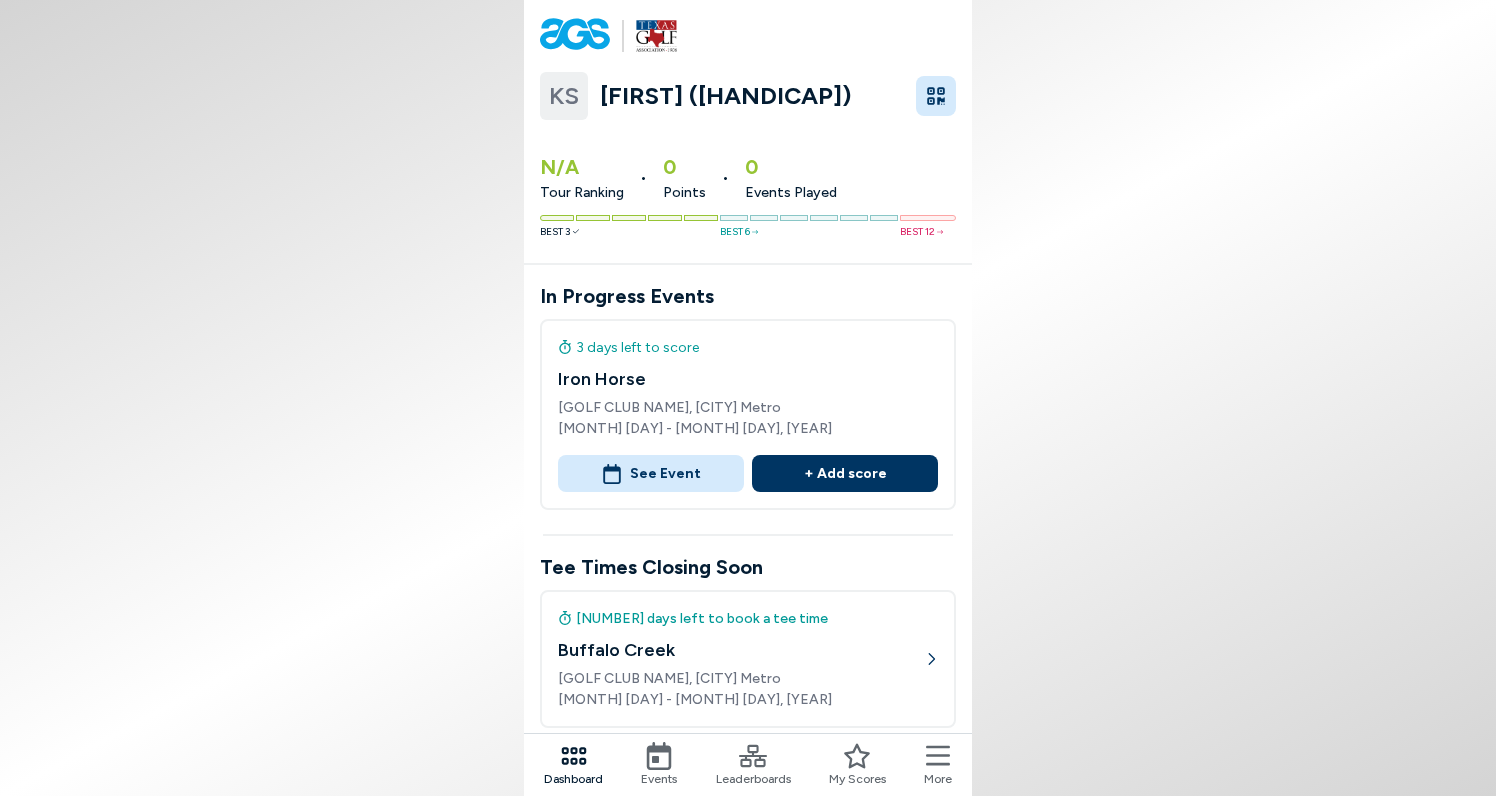 click on "KS" at bounding box center [564, 96] 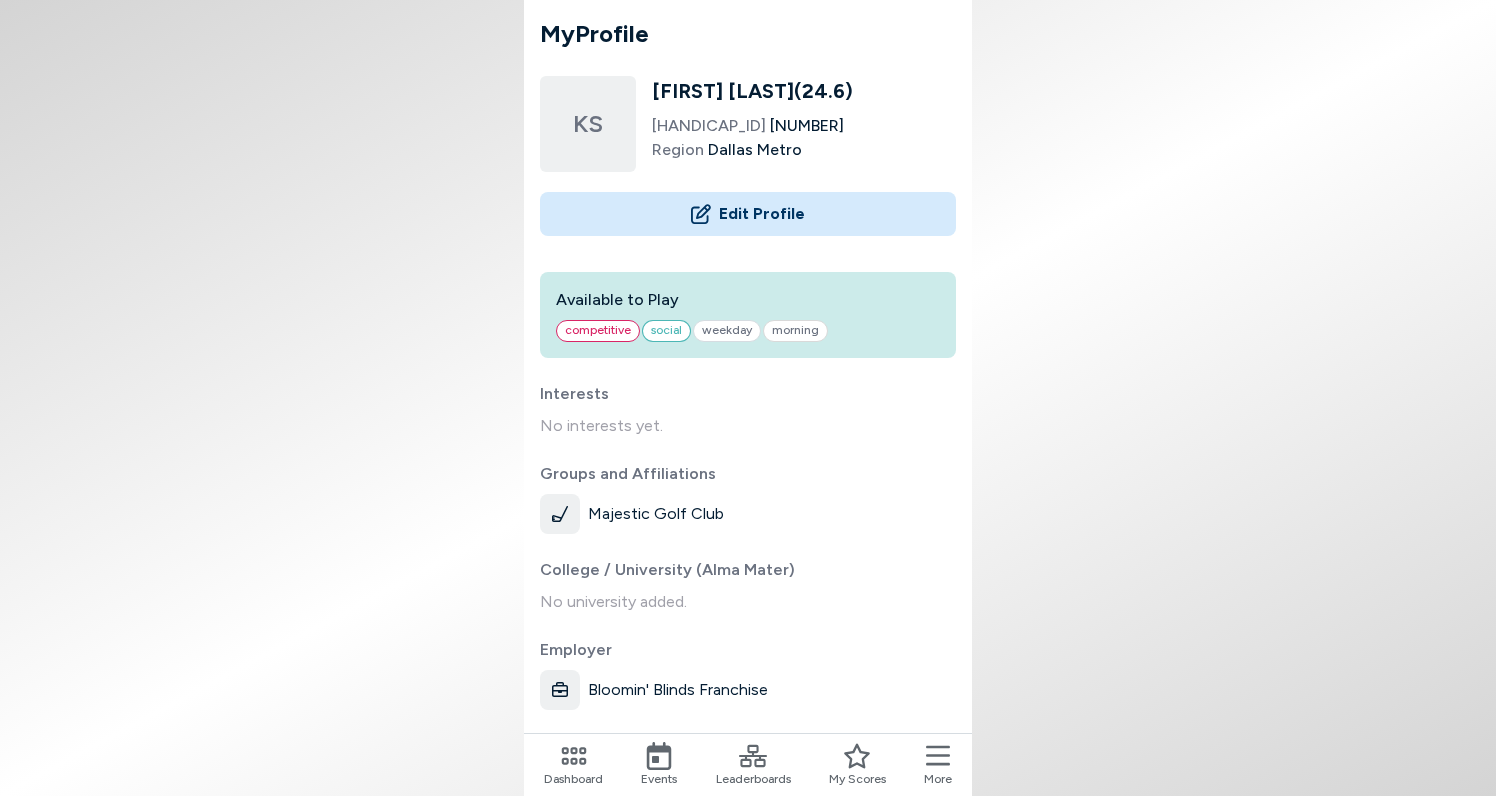 click on "Edit Profile" at bounding box center (748, 214) 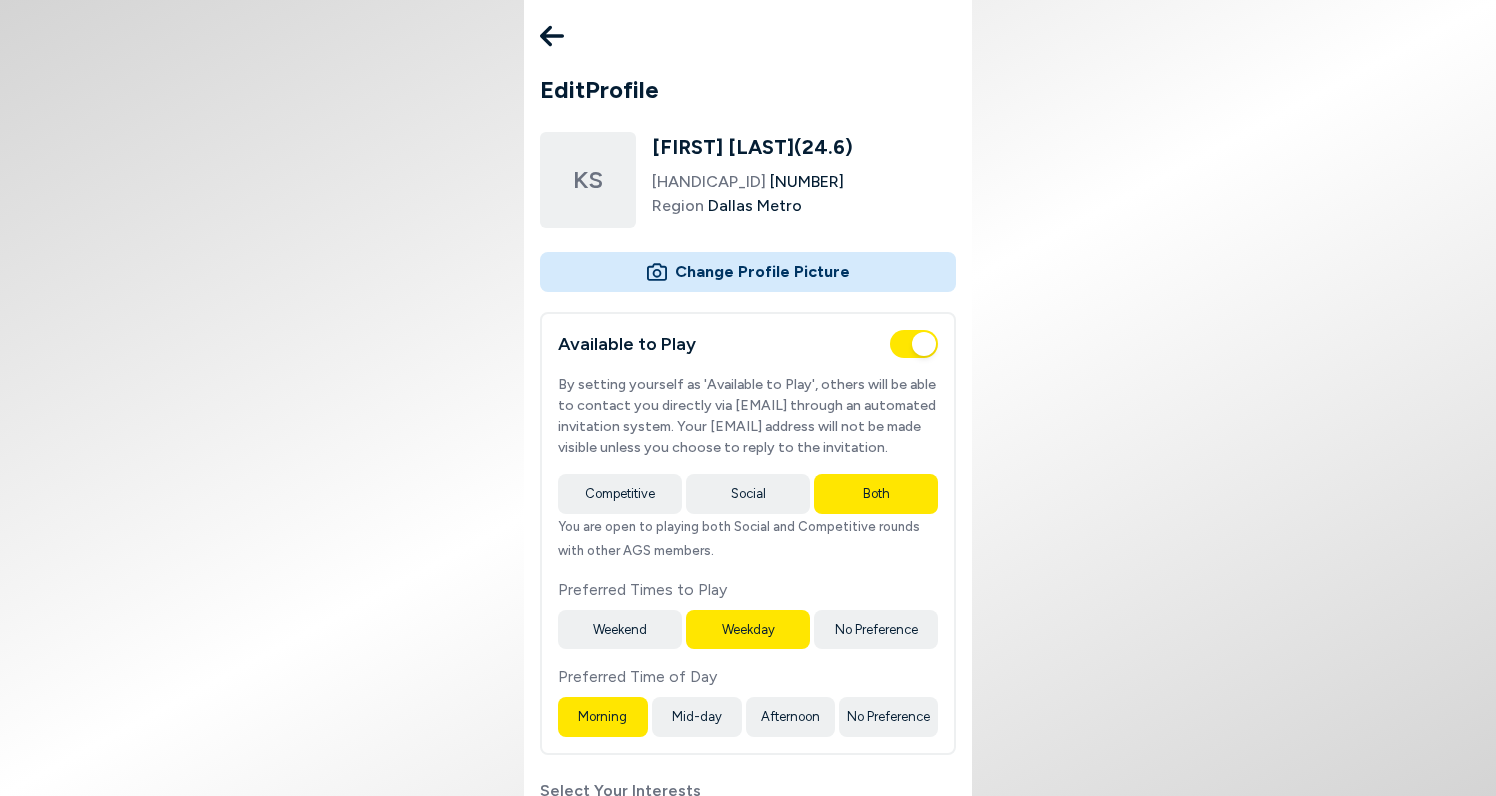 click at bounding box center [748, 272] 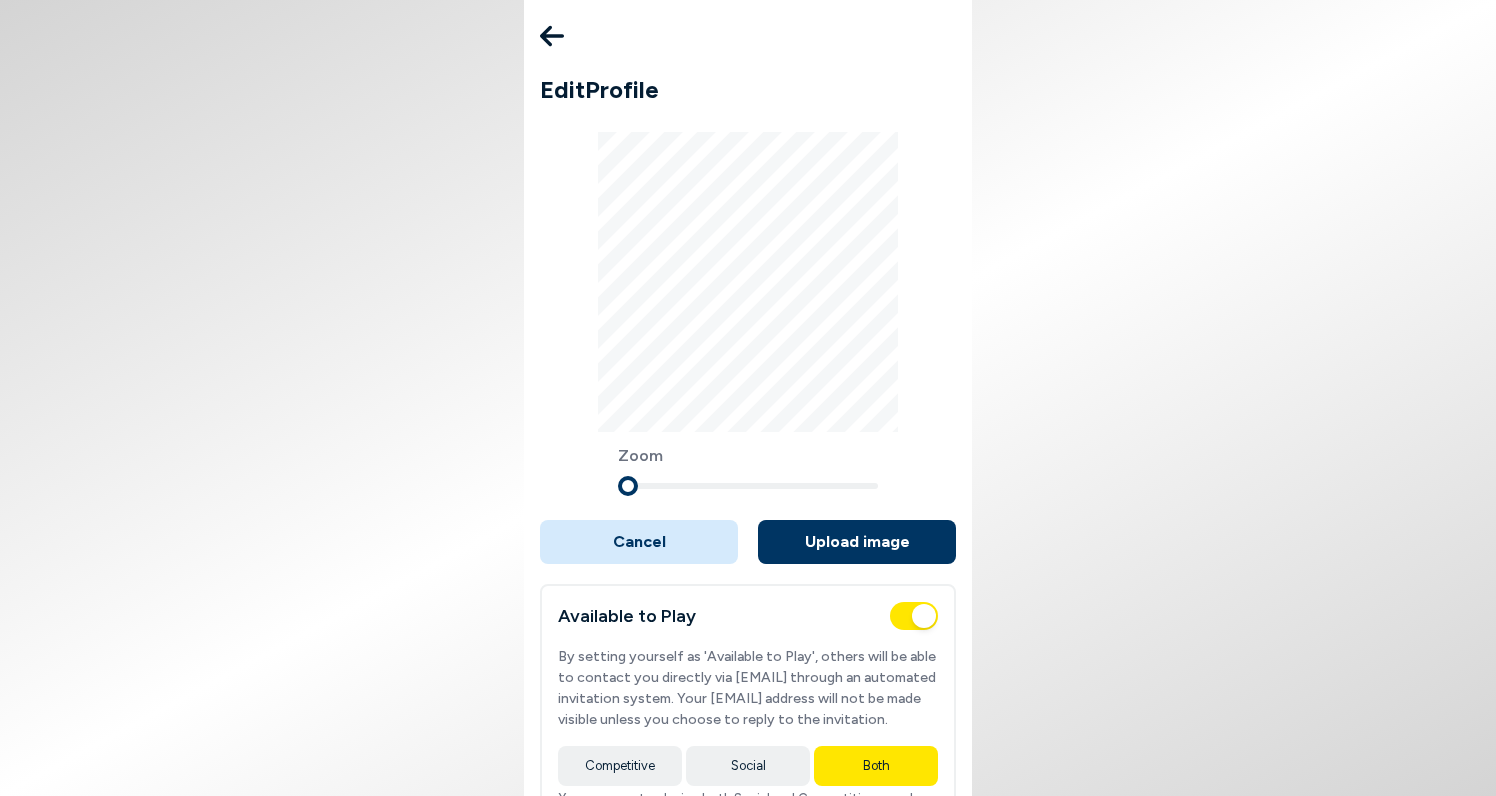click at bounding box center [628, 486] 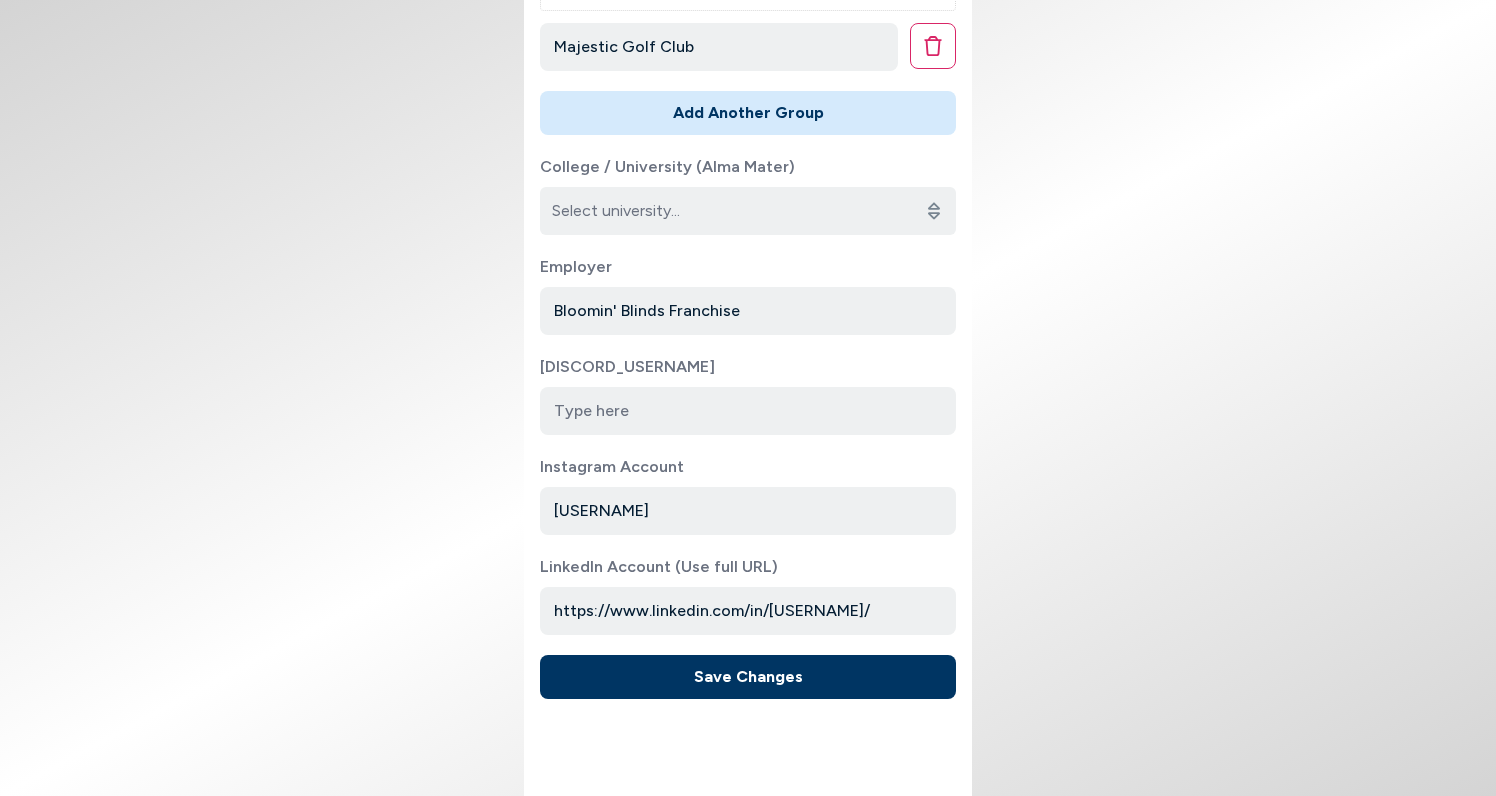 scroll, scrollTop: 1356, scrollLeft: 0, axis: vertical 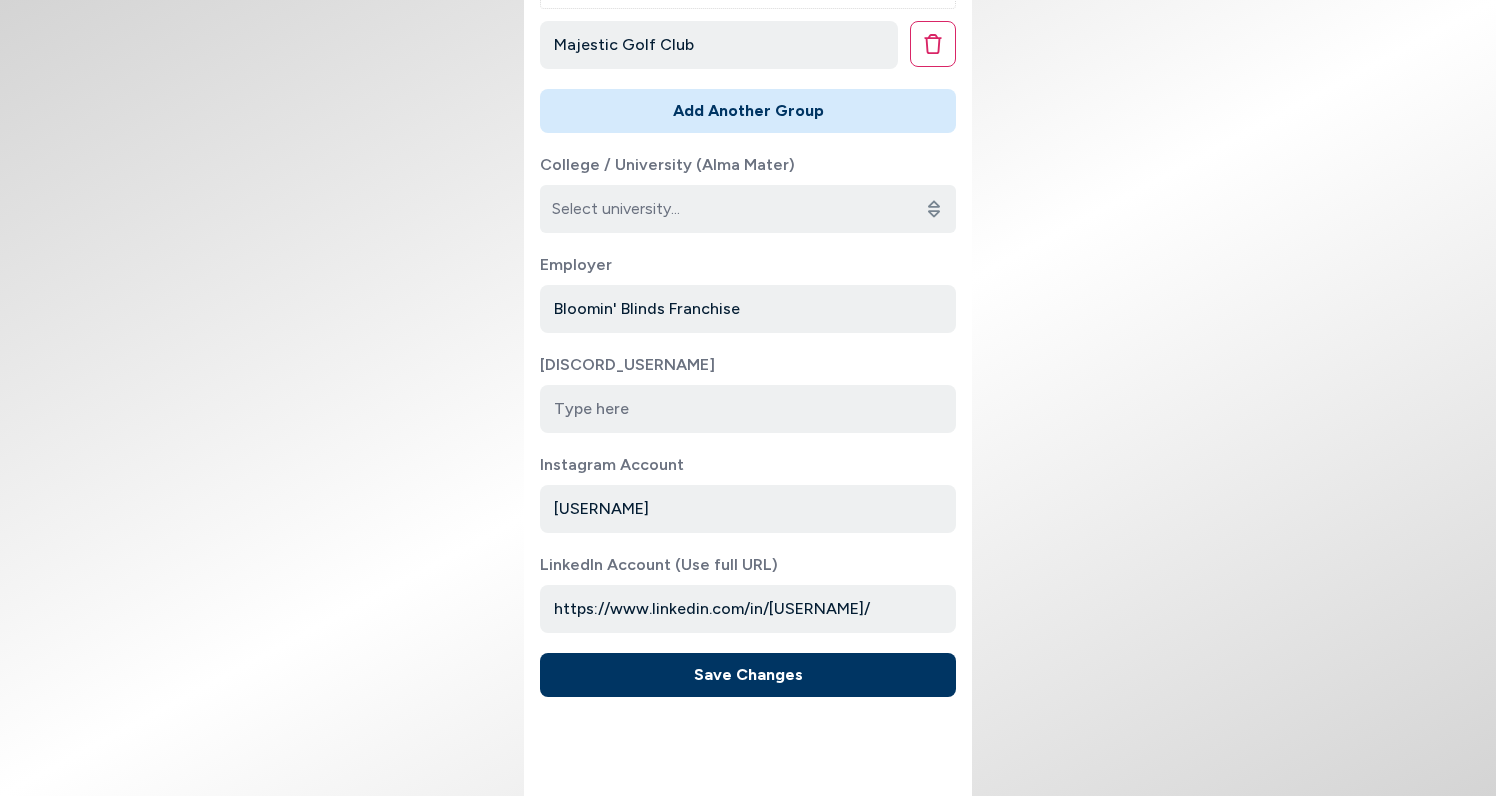 click on "Save Changes" at bounding box center [748, 675] 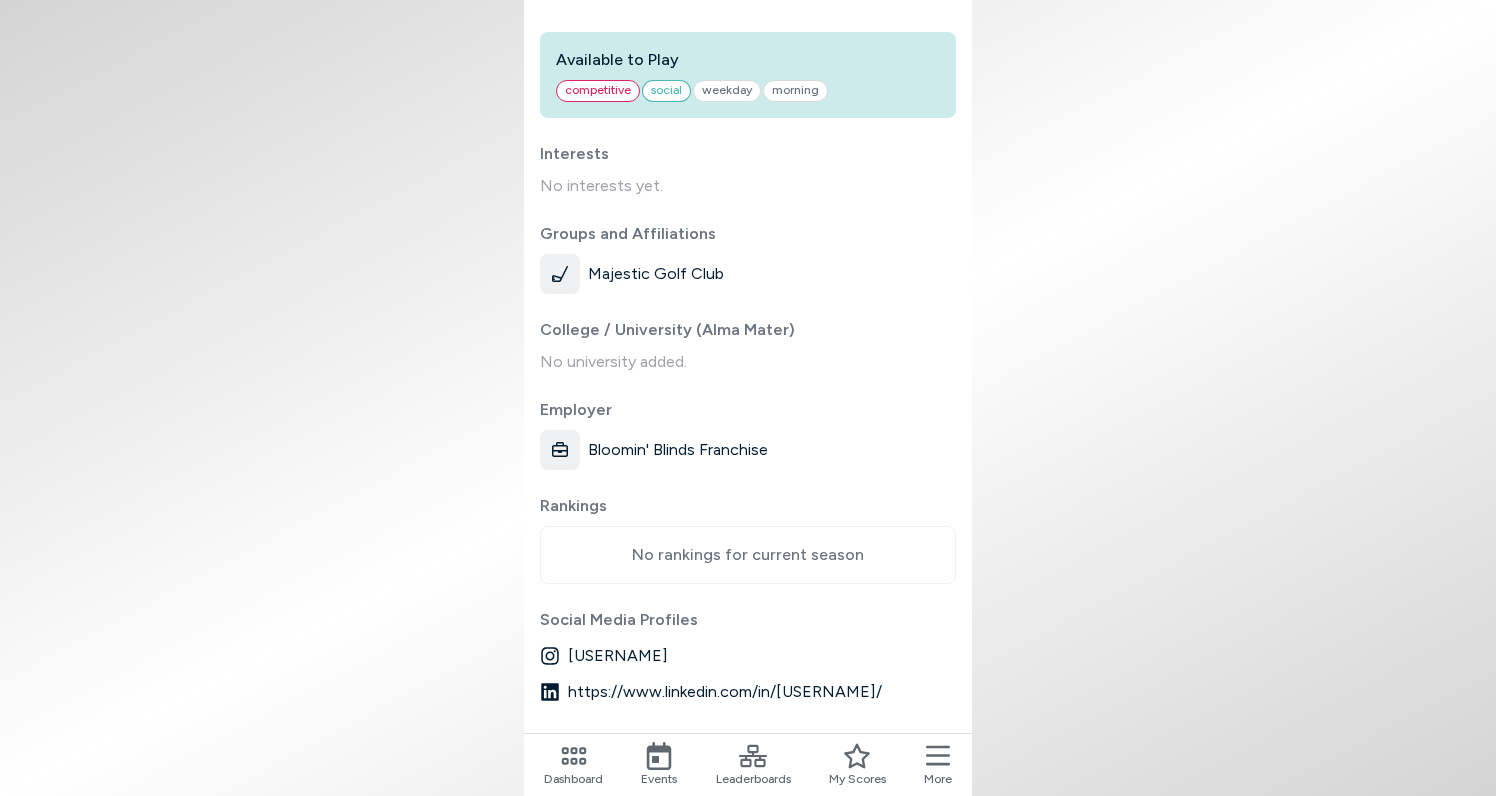 scroll, scrollTop: 244, scrollLeft: 0, axis: vertical 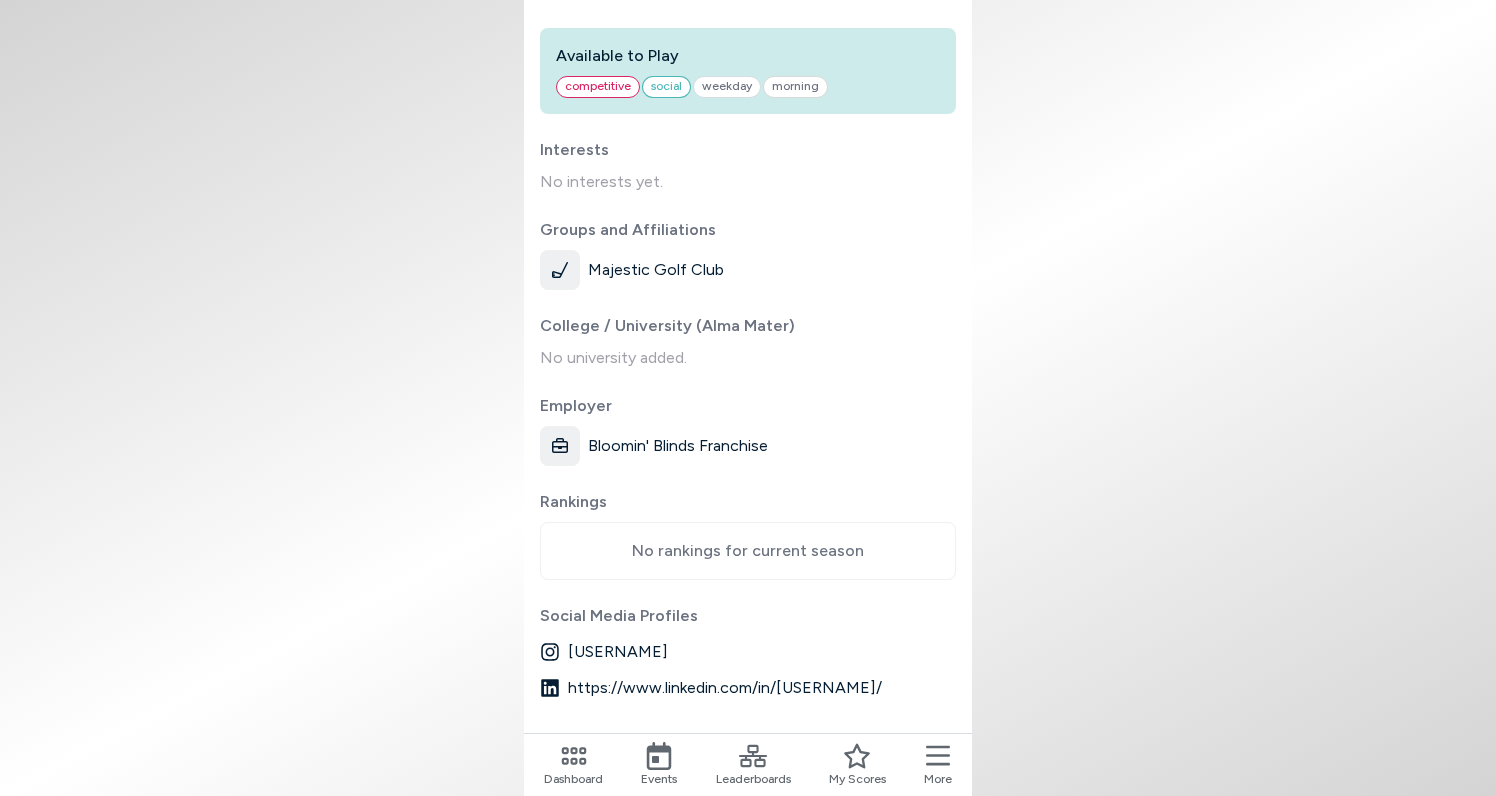 click at bounding box center (659, 756) 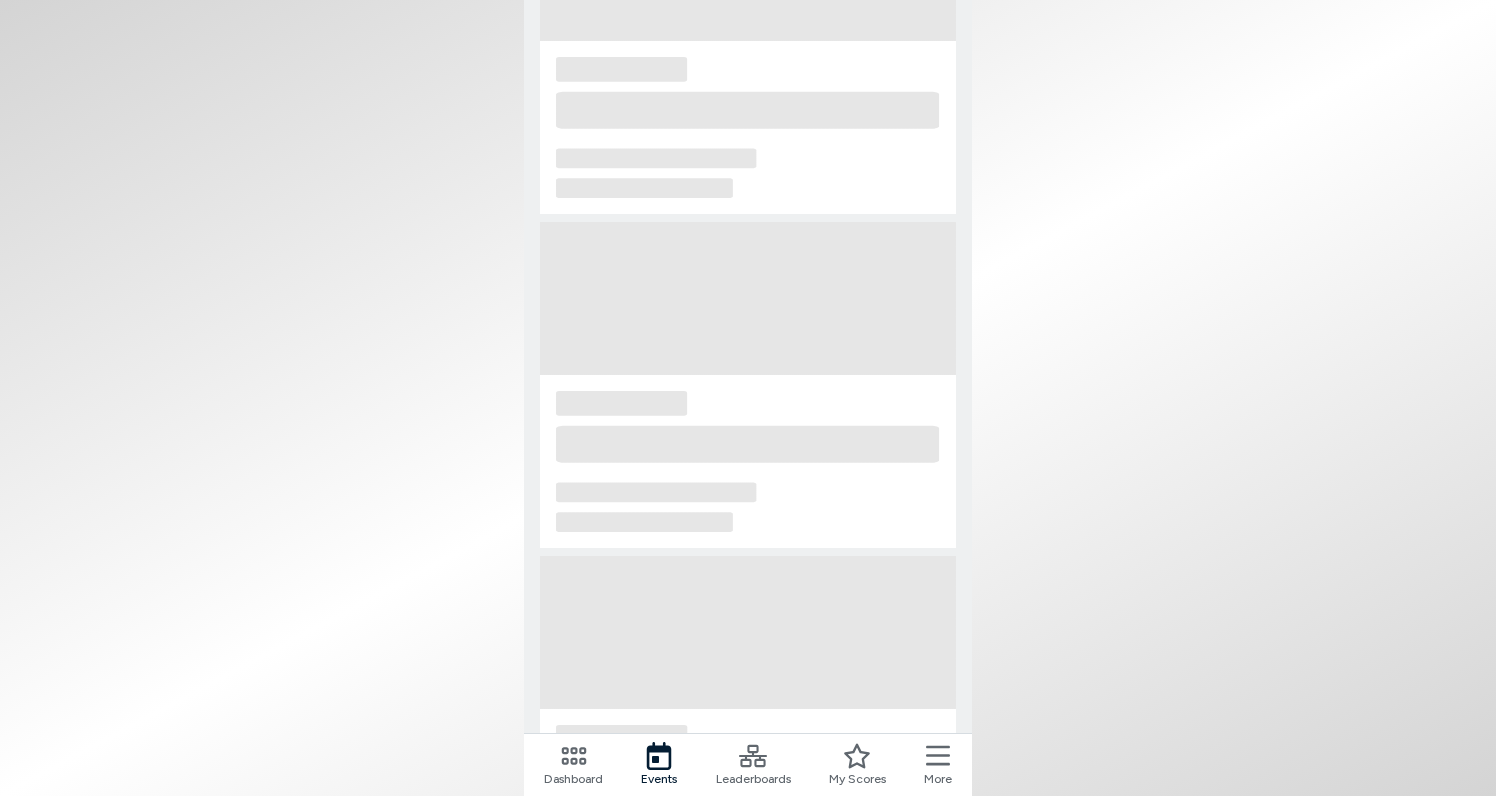scroll, scrollTop: 0, scrollLeft: 0, axis: both 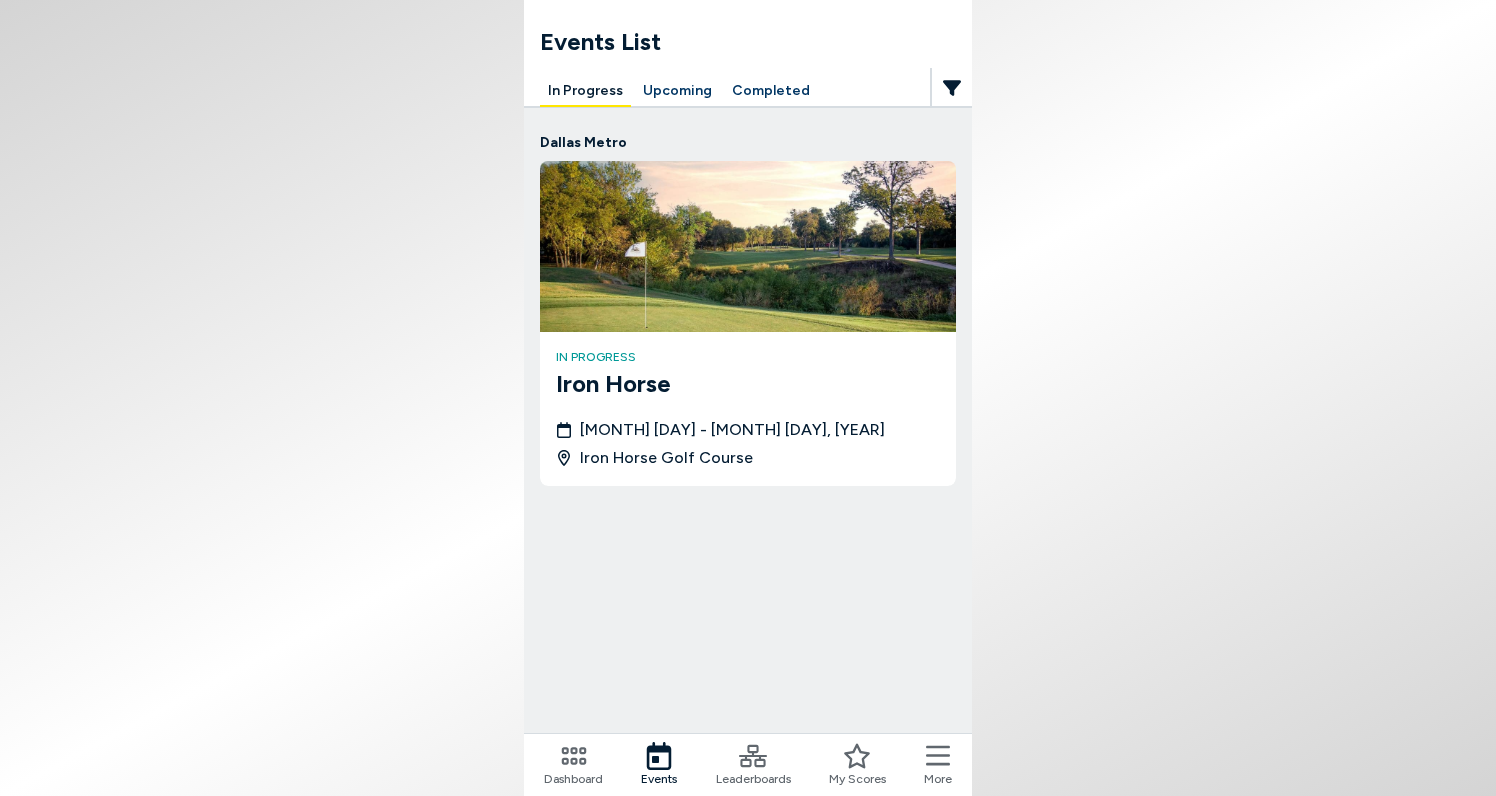 click on "Upcoming" at bounding box center (677, 91) 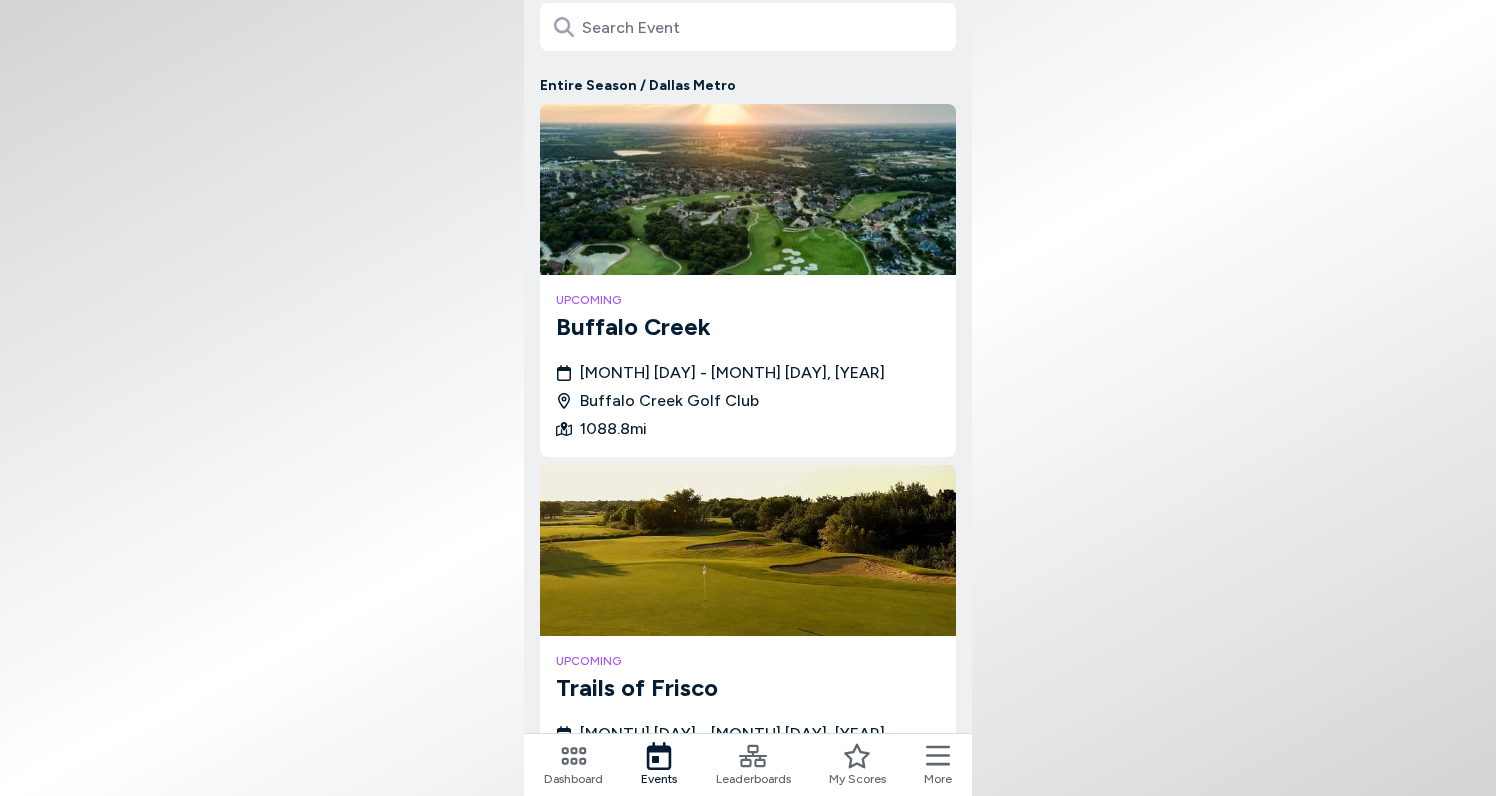 scroll, scrollTop: 142, scrollLeft: 0, axis: vertical 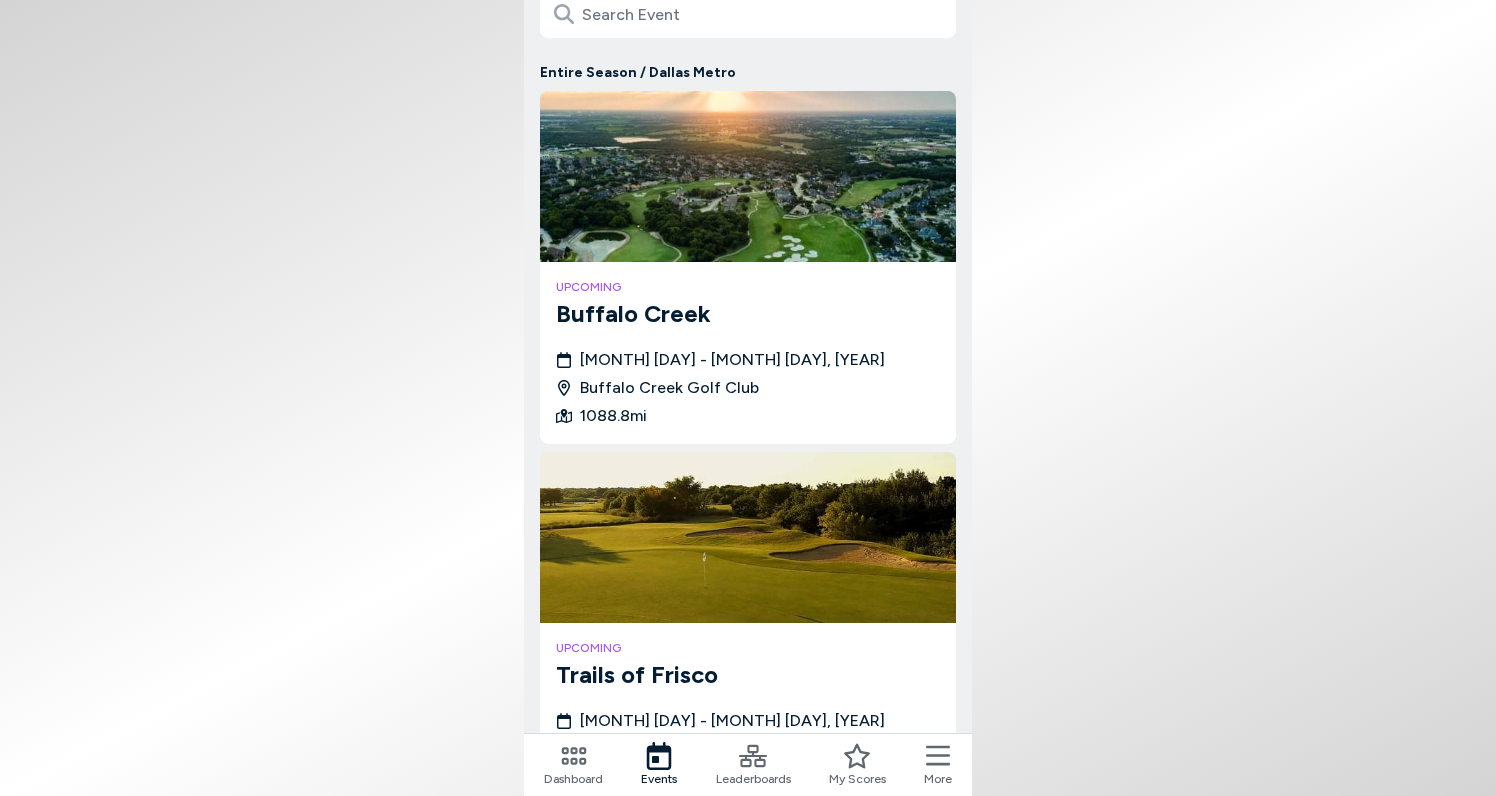 click on "Buffalo Creek" at bounding box center [748, 314] 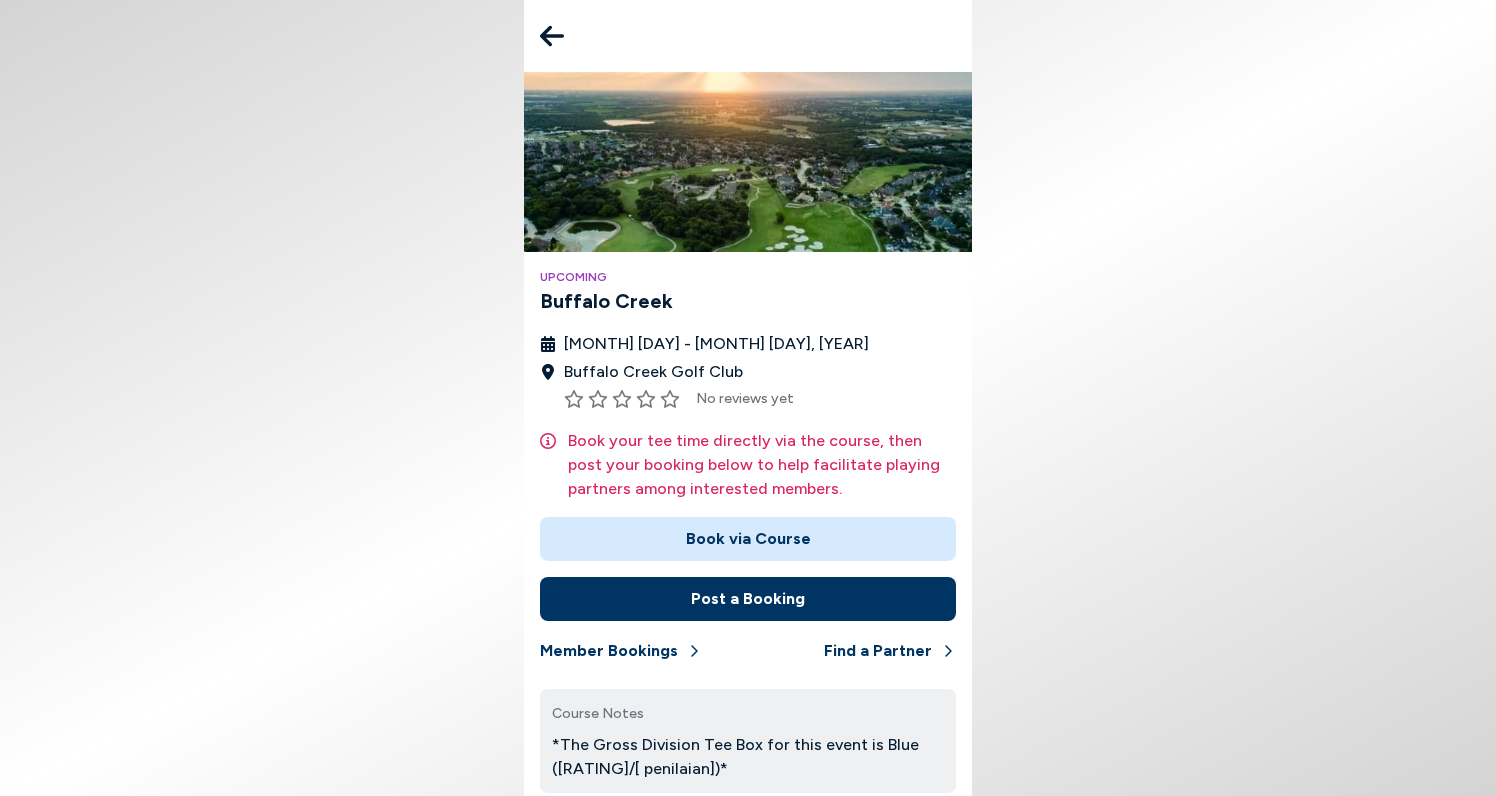 click on "Book via Course" at bounding box center (748, 539) 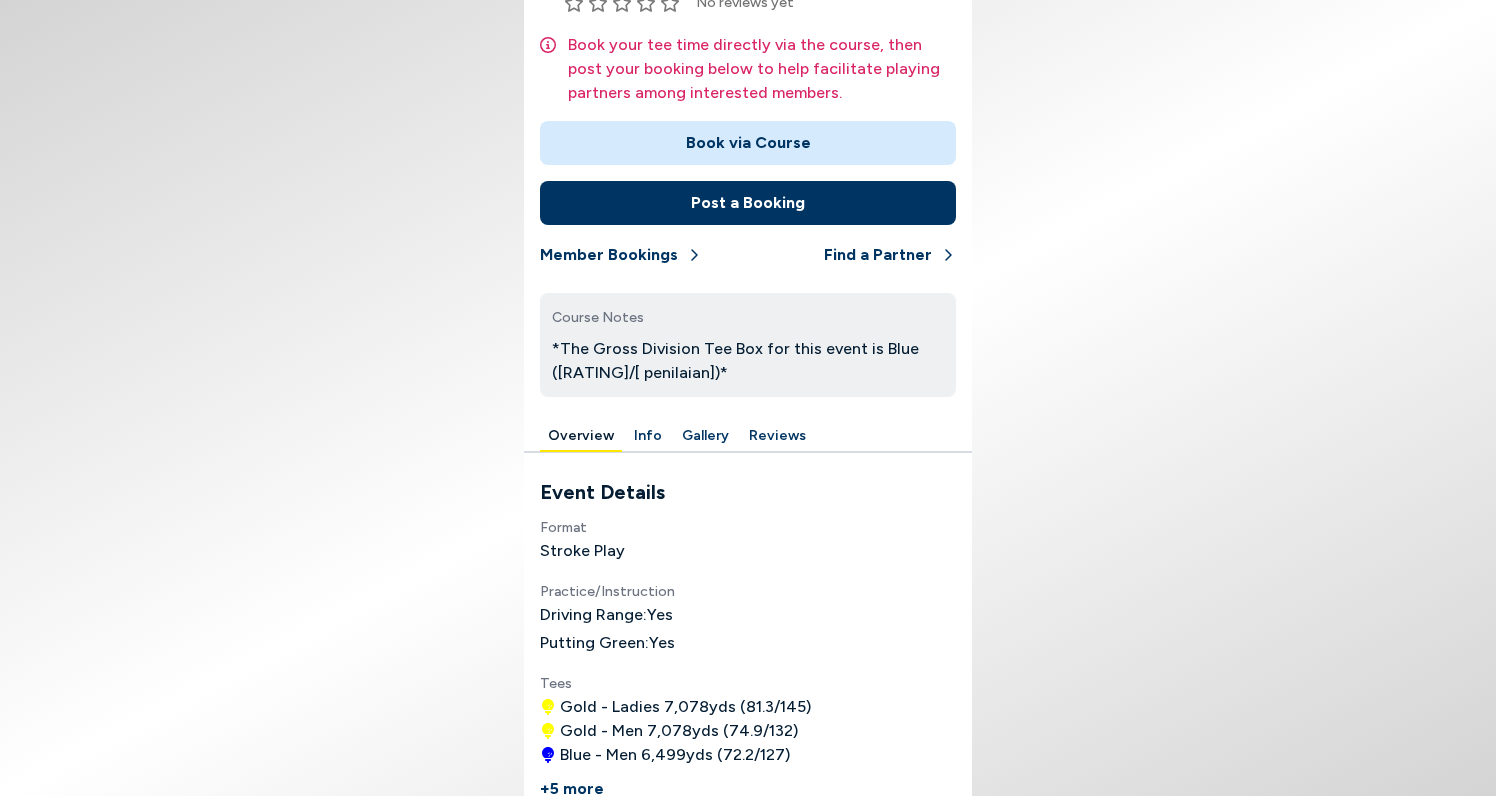scroll, scrollTop: 398, scrollLeft: 0, axis: vertical 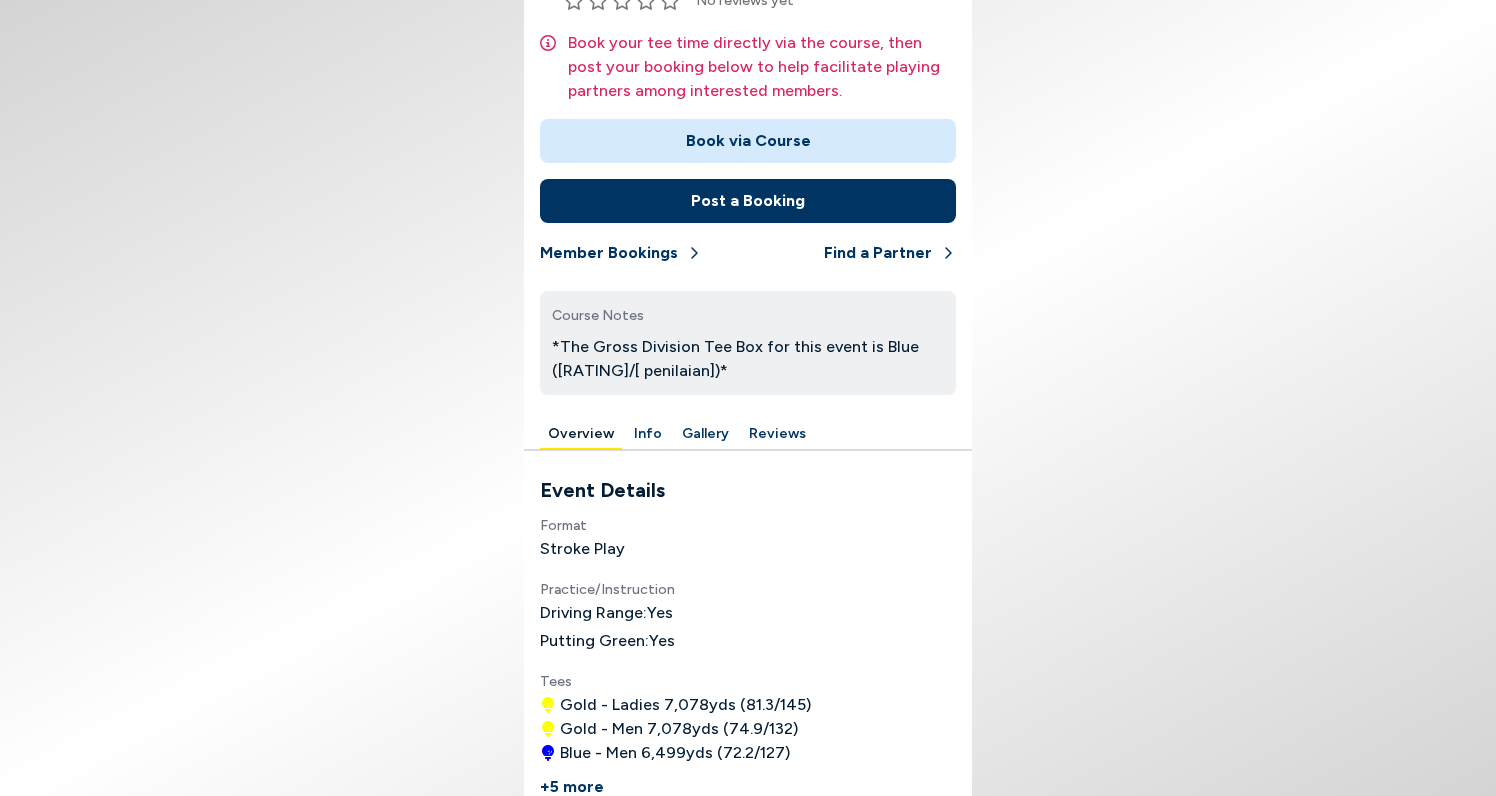 click on "Info" at bounding box center [648, 434] 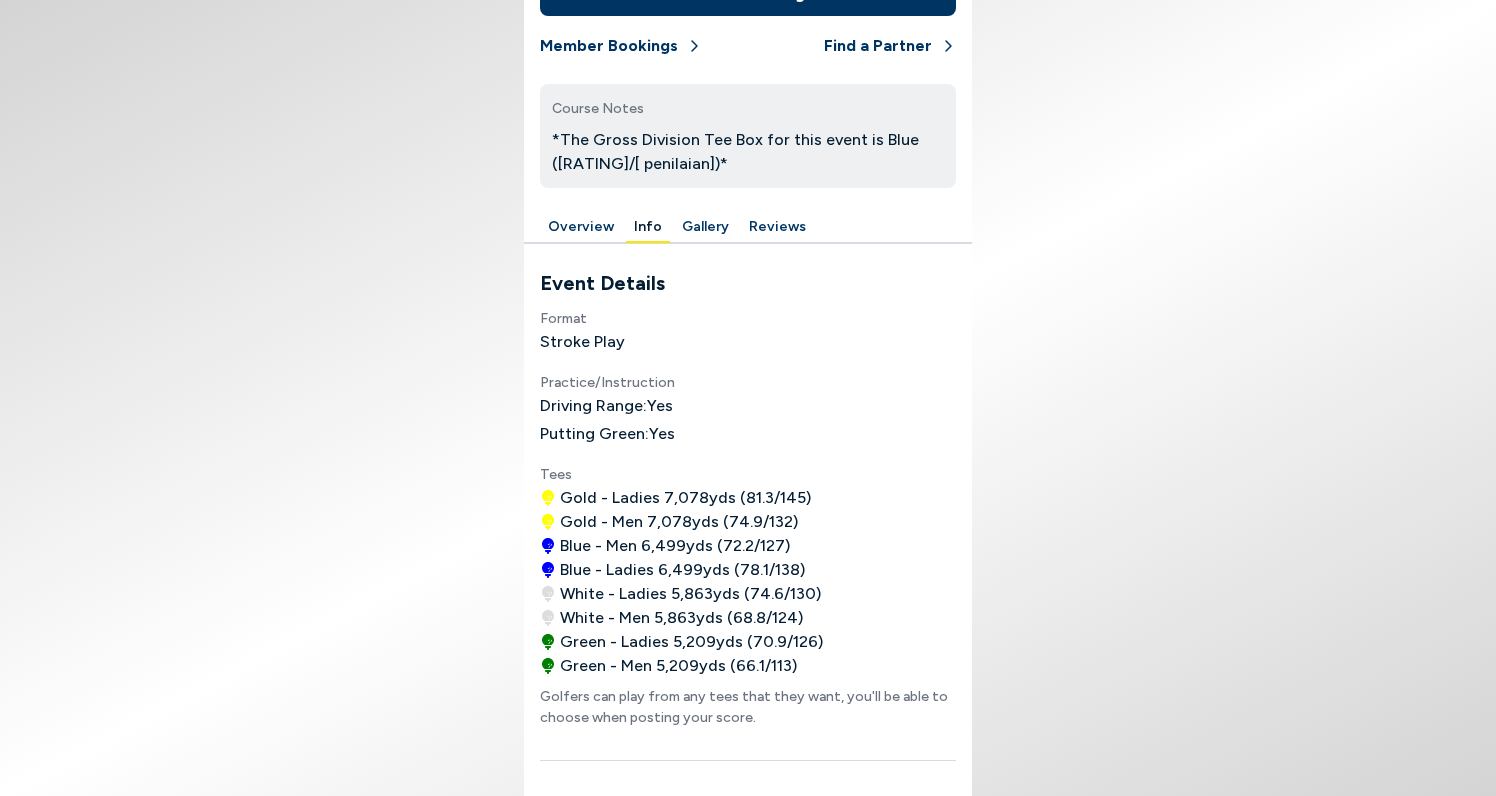 scroll, scrollTop: 596, scrollLeft: 0, axis: vertical 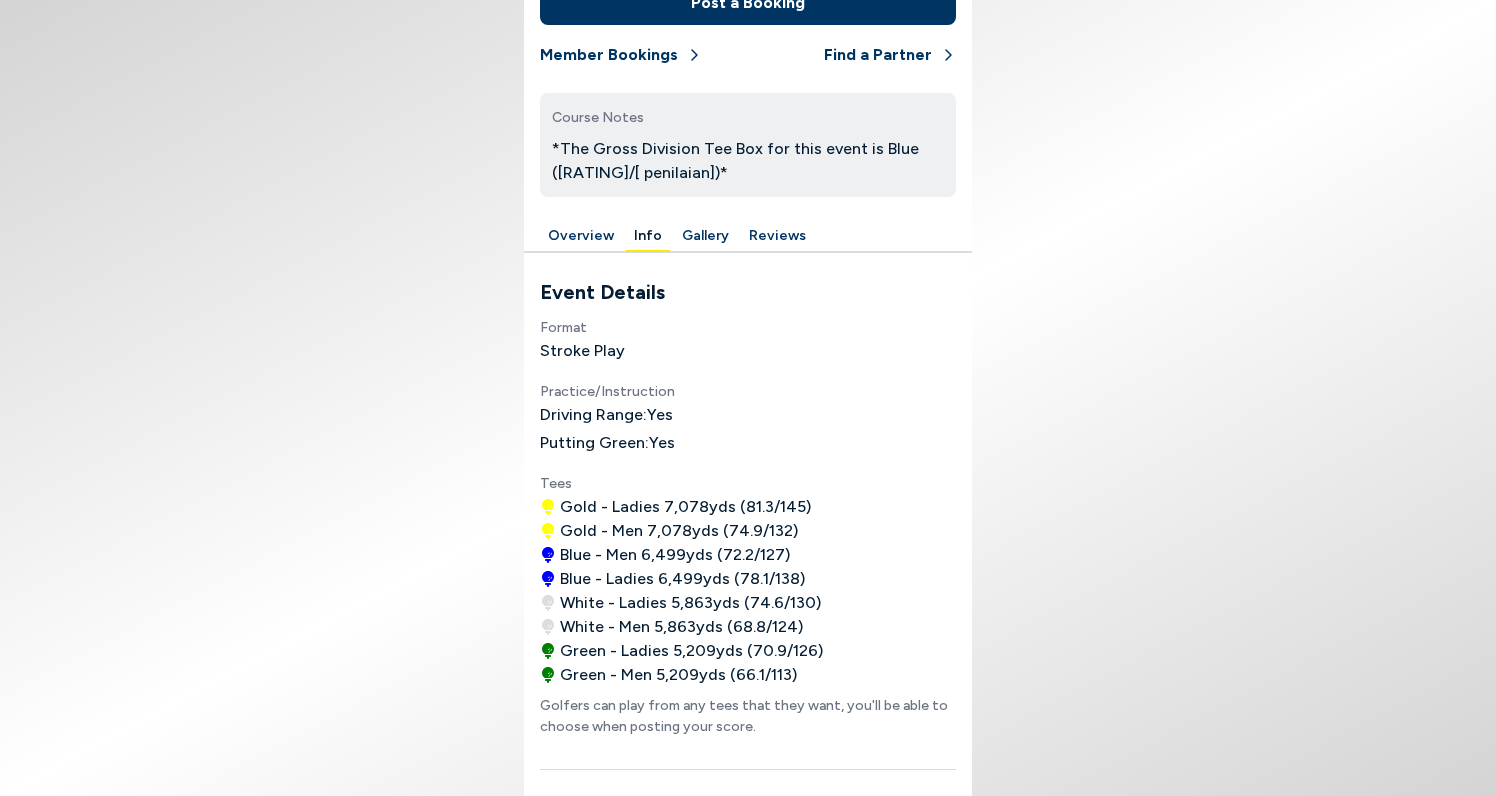 click on "Gallery" at bounding box center (705, 236) 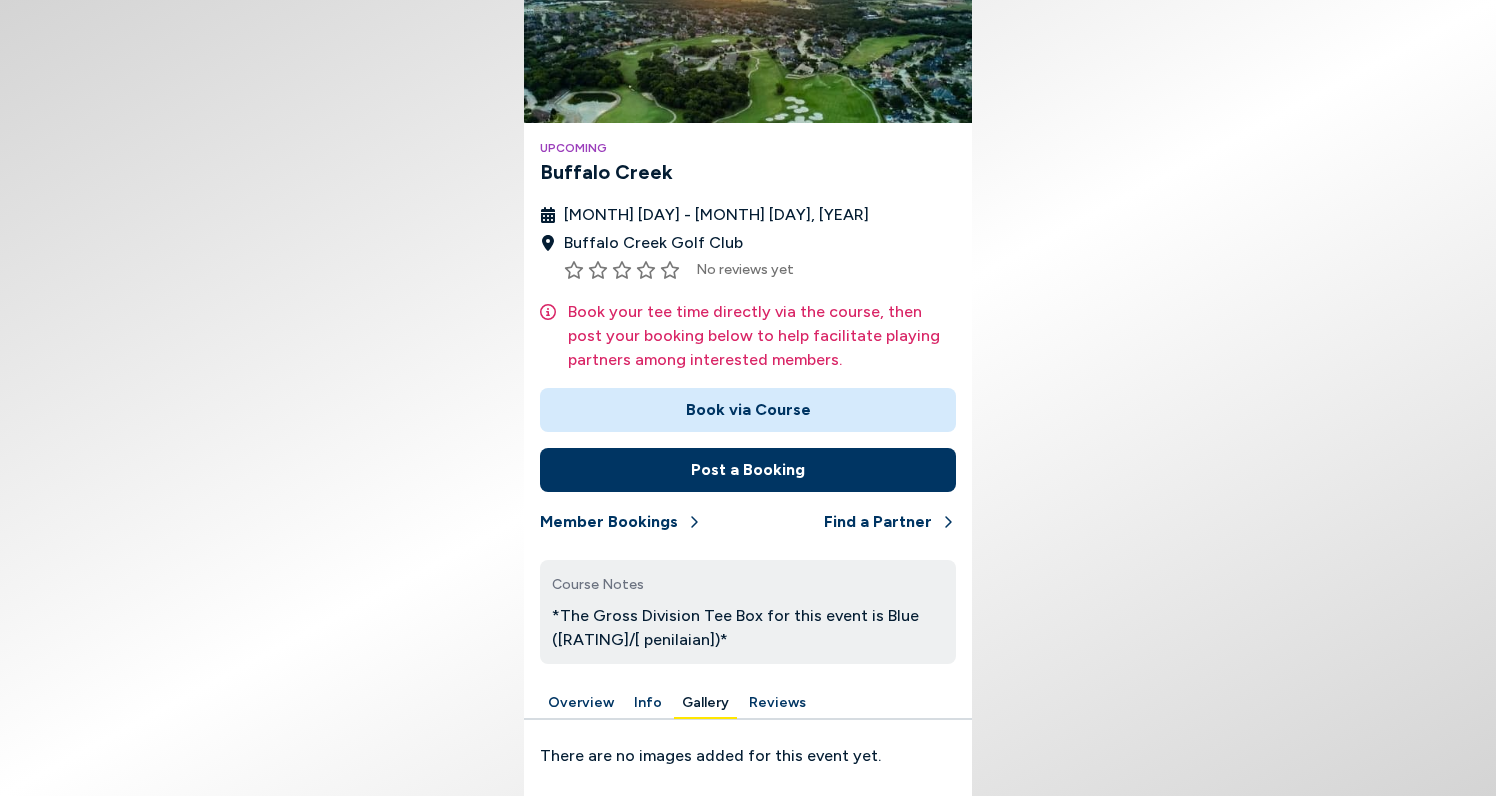 scroll, scrollTop: 0, scrollLeft: 0, axis: both 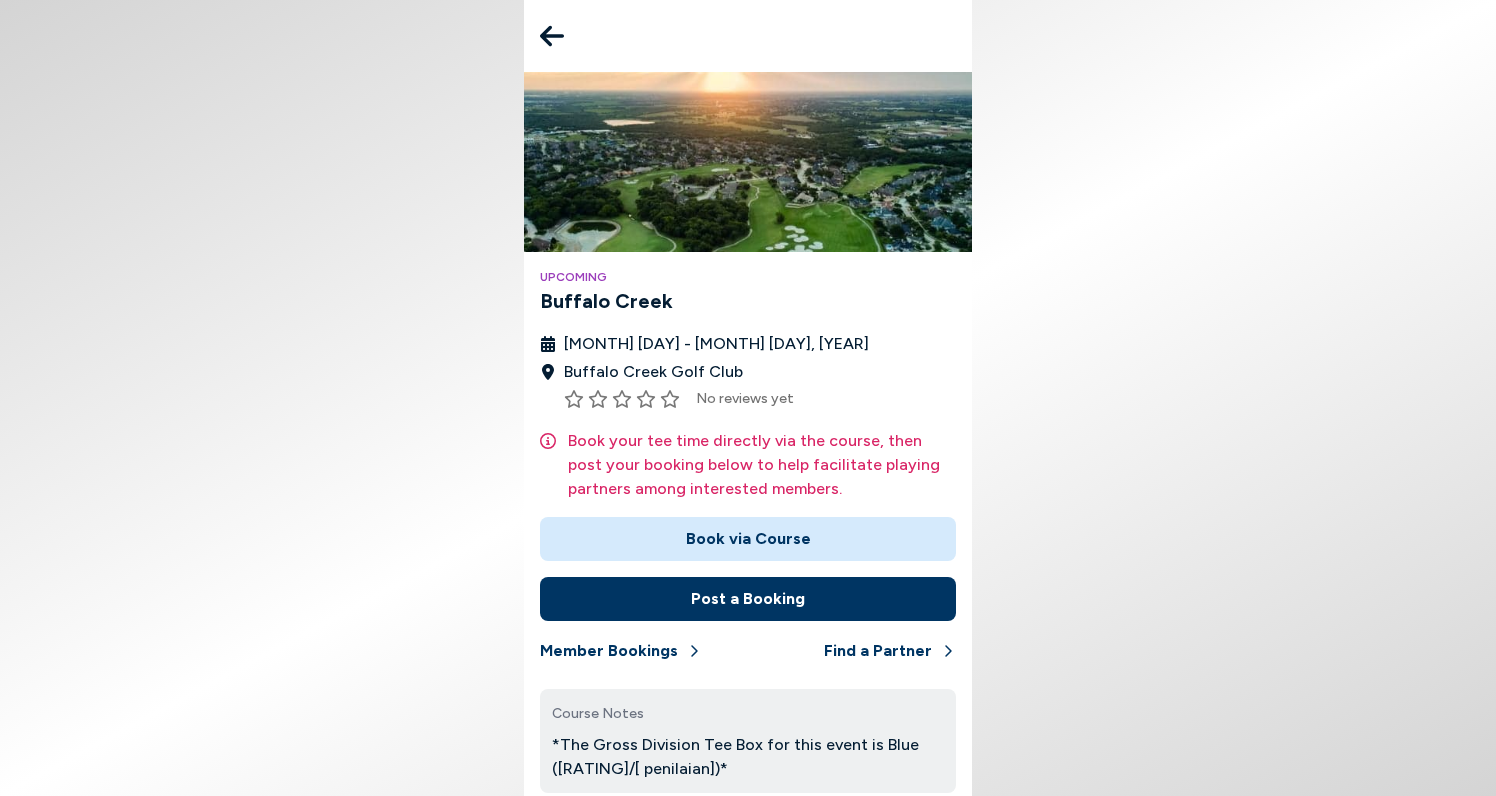 click at bounding box center (552, 36) 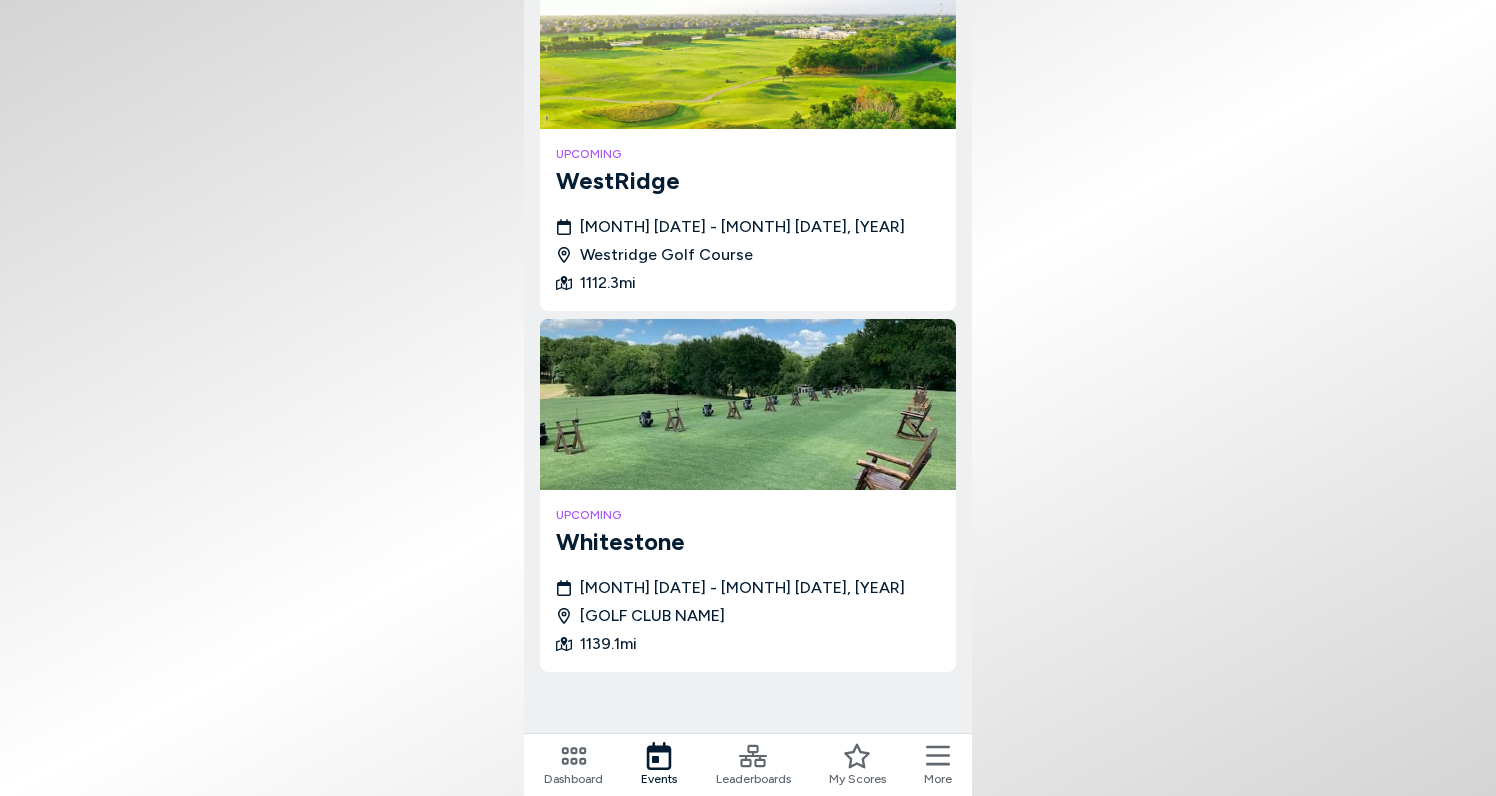 scroll, scrollTop: 4254, scrollLeft: 0, axis: vertical 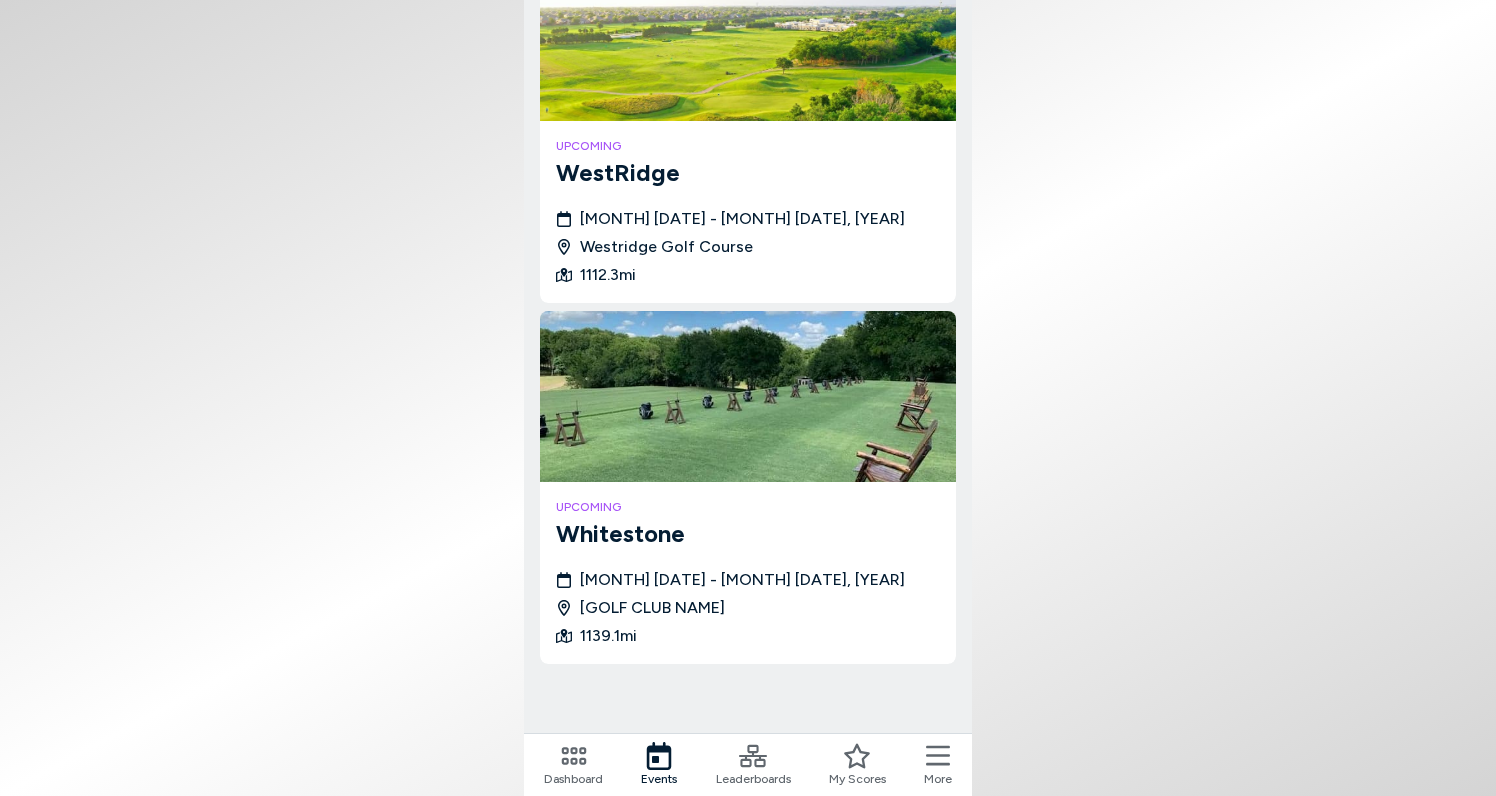 click at bounding box center (753, 756) 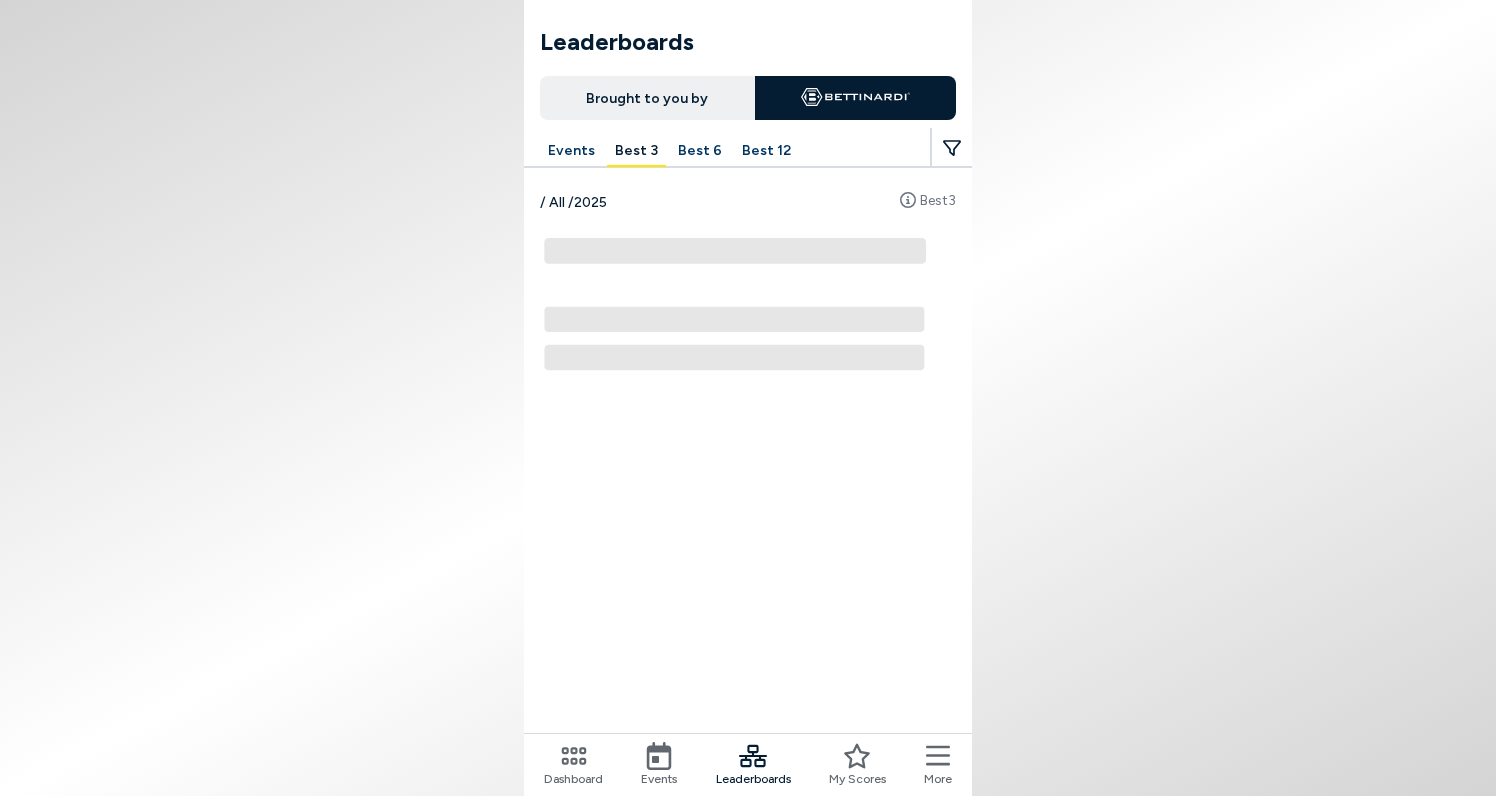 scroll, scrollTop: 0, scrollLeft: 0, axis: both 